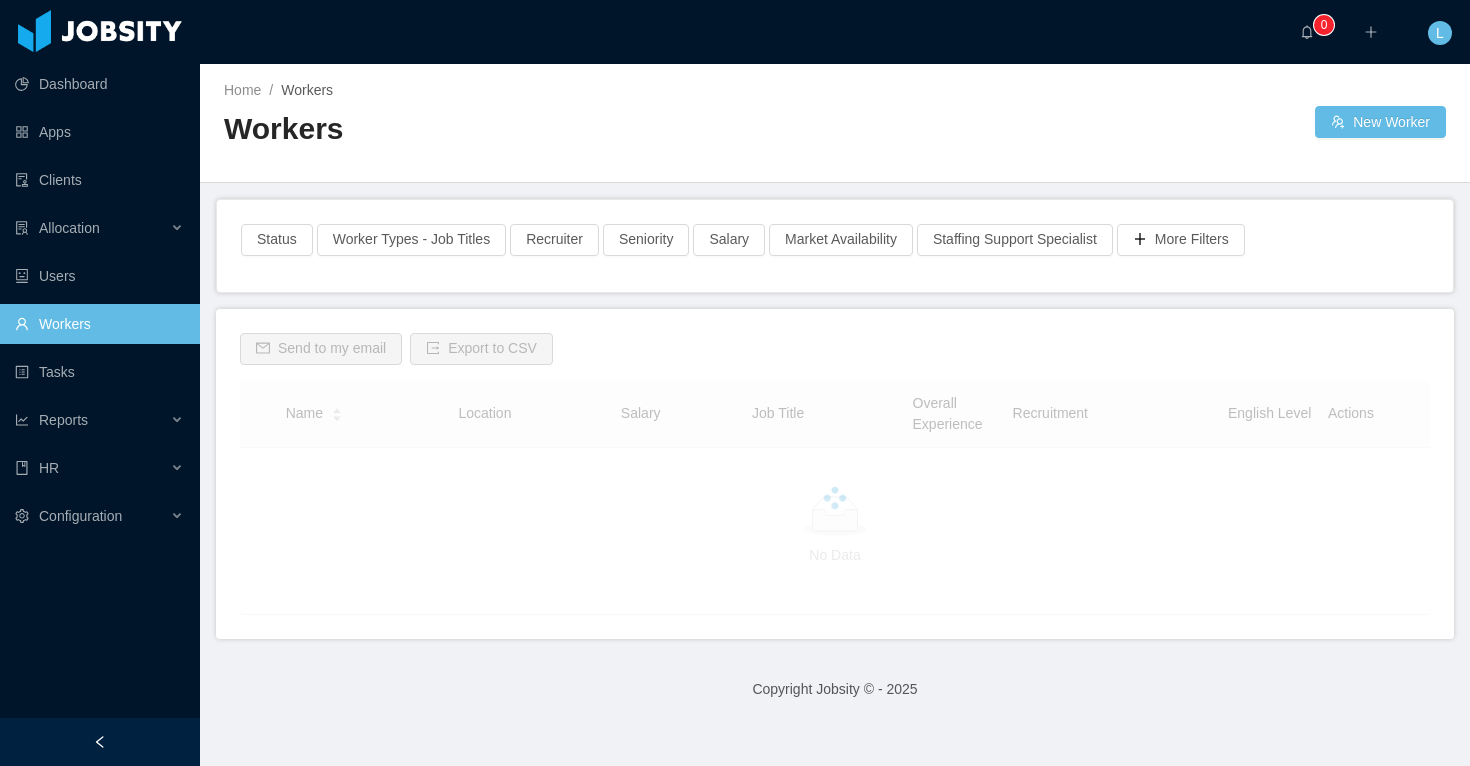 scroll, scrollTop: 0, scrollLeft: 0, axis: both 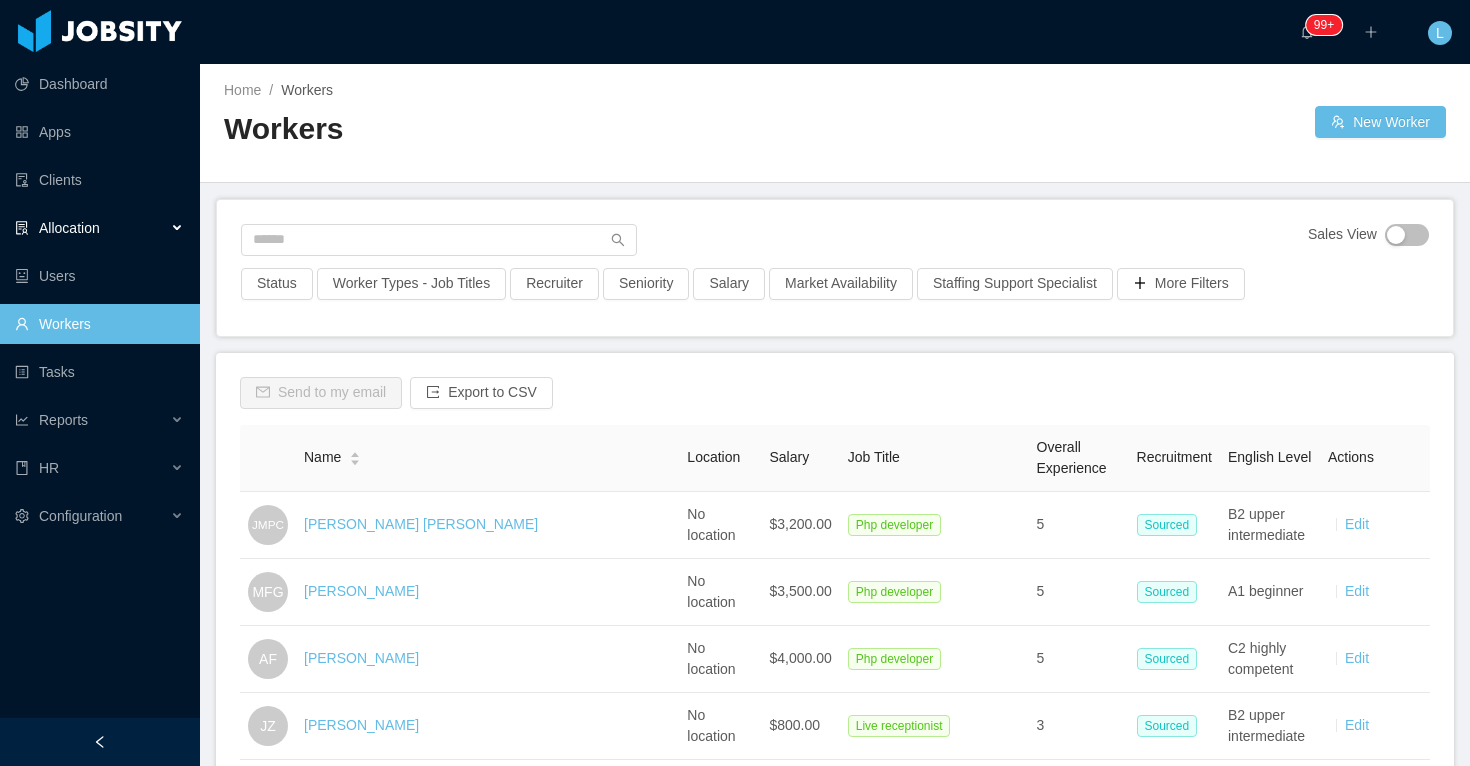 click on "Allocation" at bounding box center [100, 228] 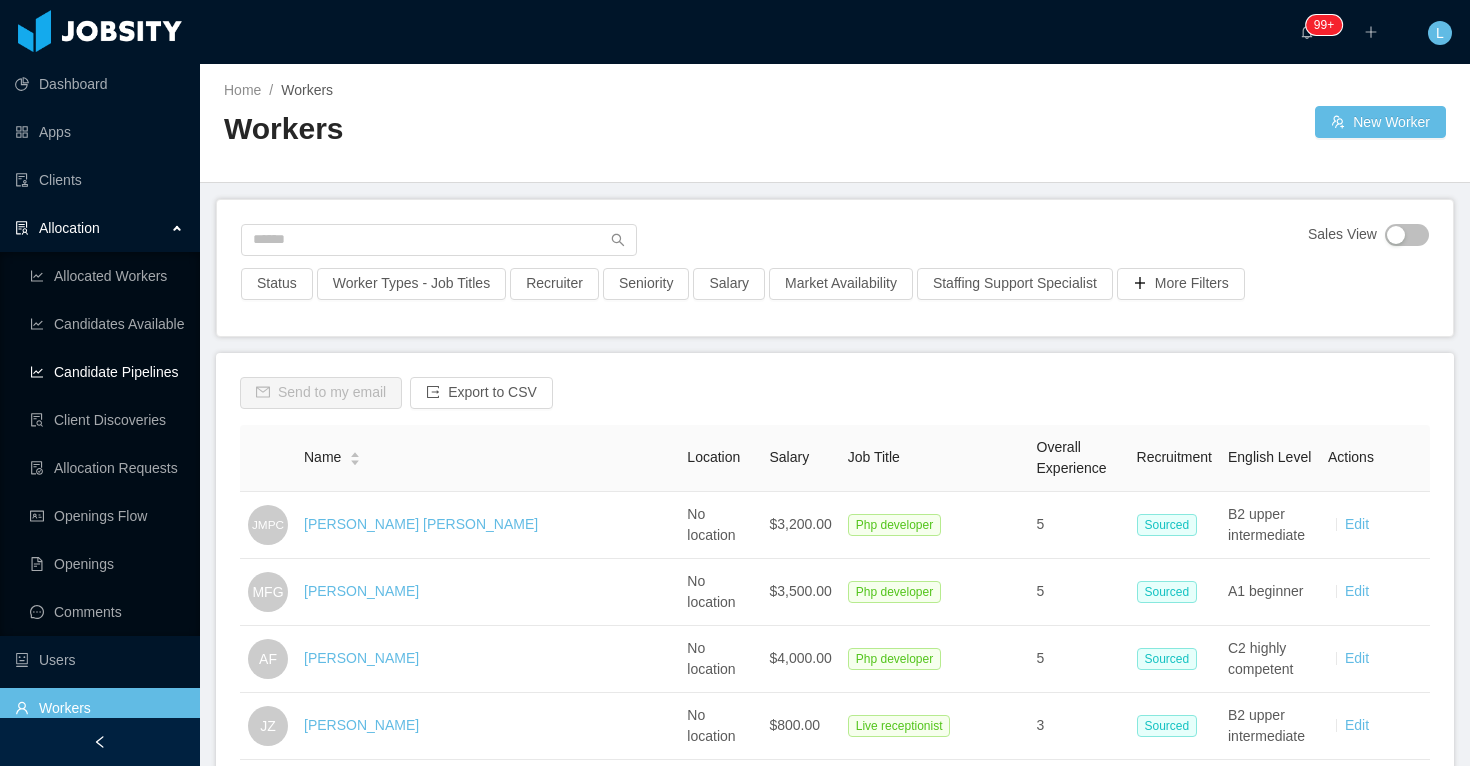 click on "Candidate Pipelines" at bounding box center (107, 372) 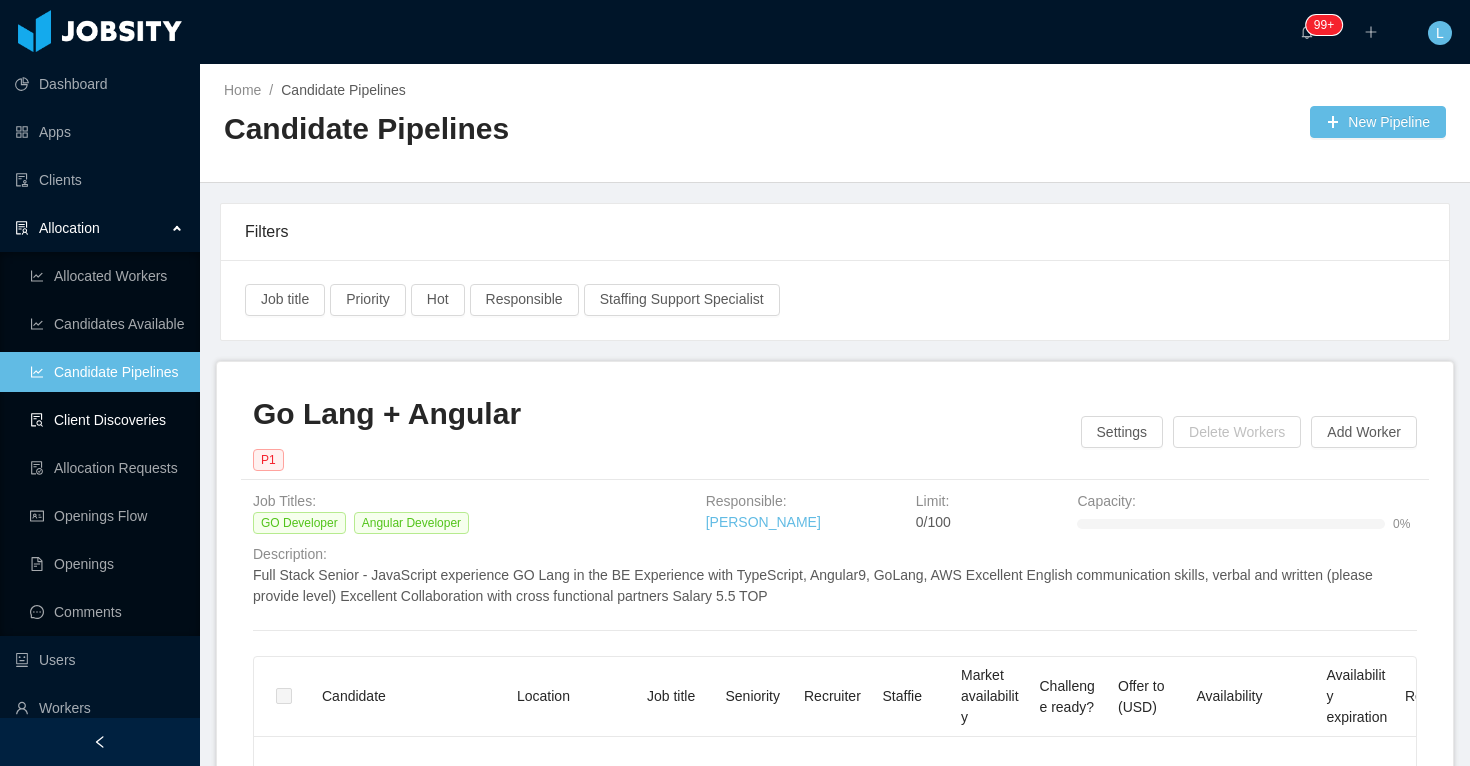 click on "Client Discoveries" at bounding box center [107, 420] 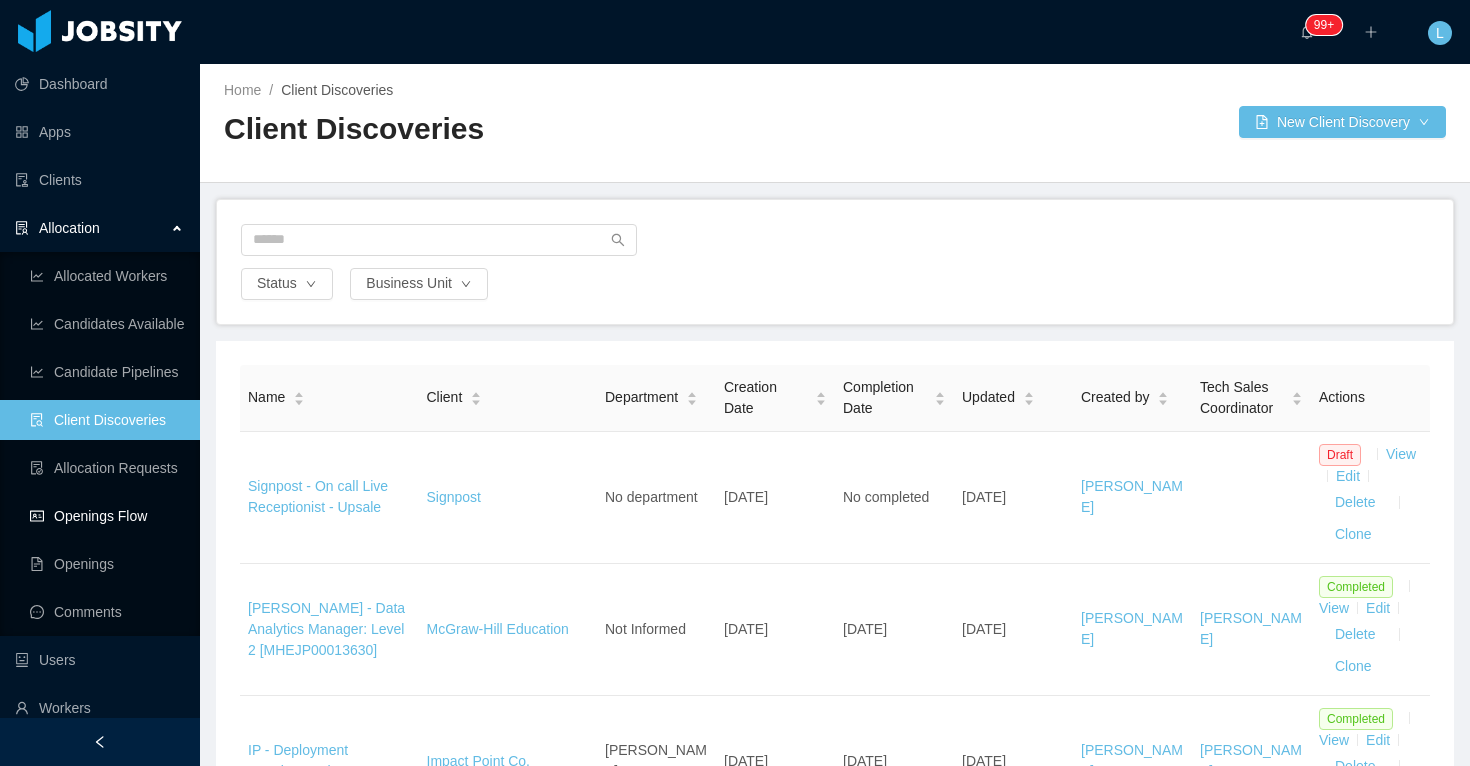 click on "Openings Flow" at bounding box center (107, 516) 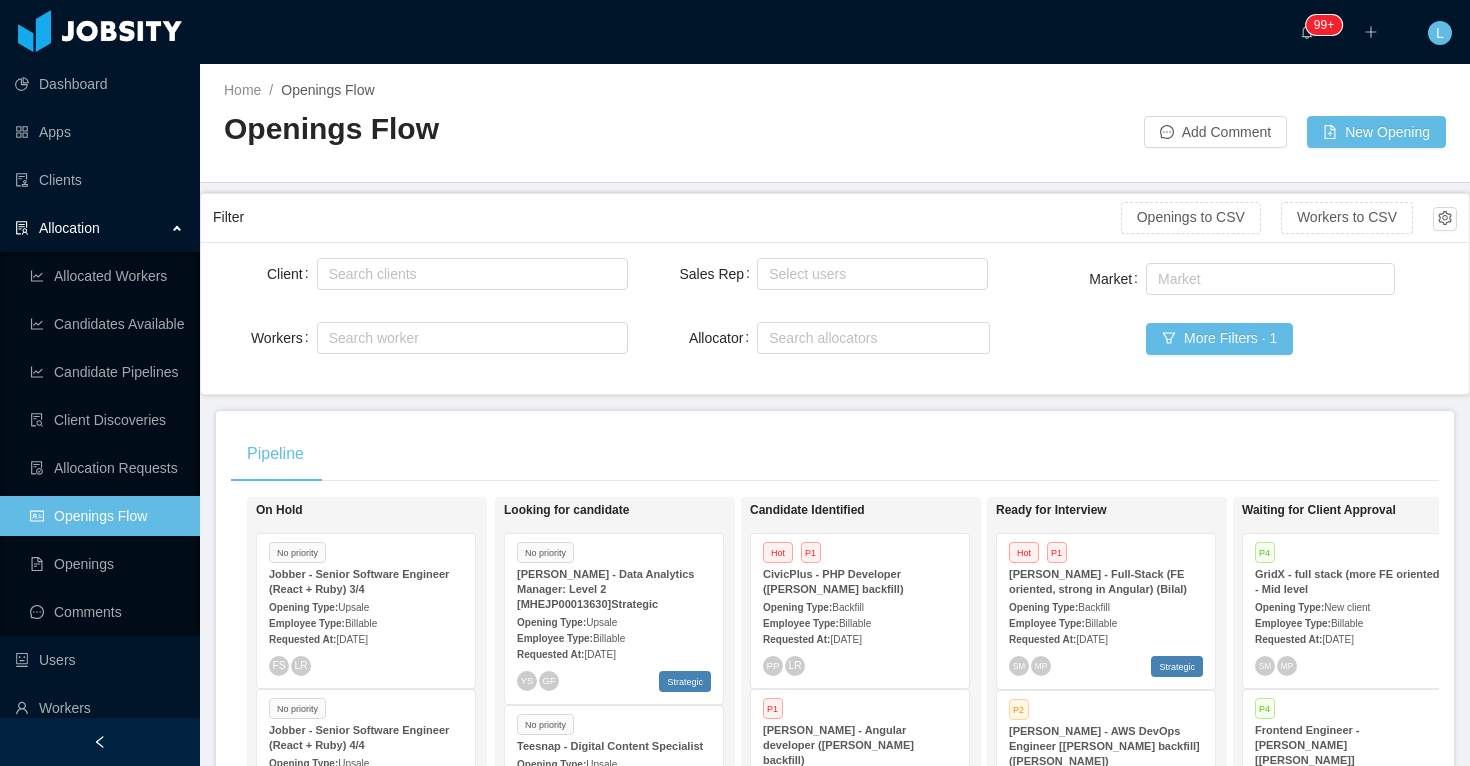 scroll, scrollTop: 870, scrollLeft: 0, axis: vertical 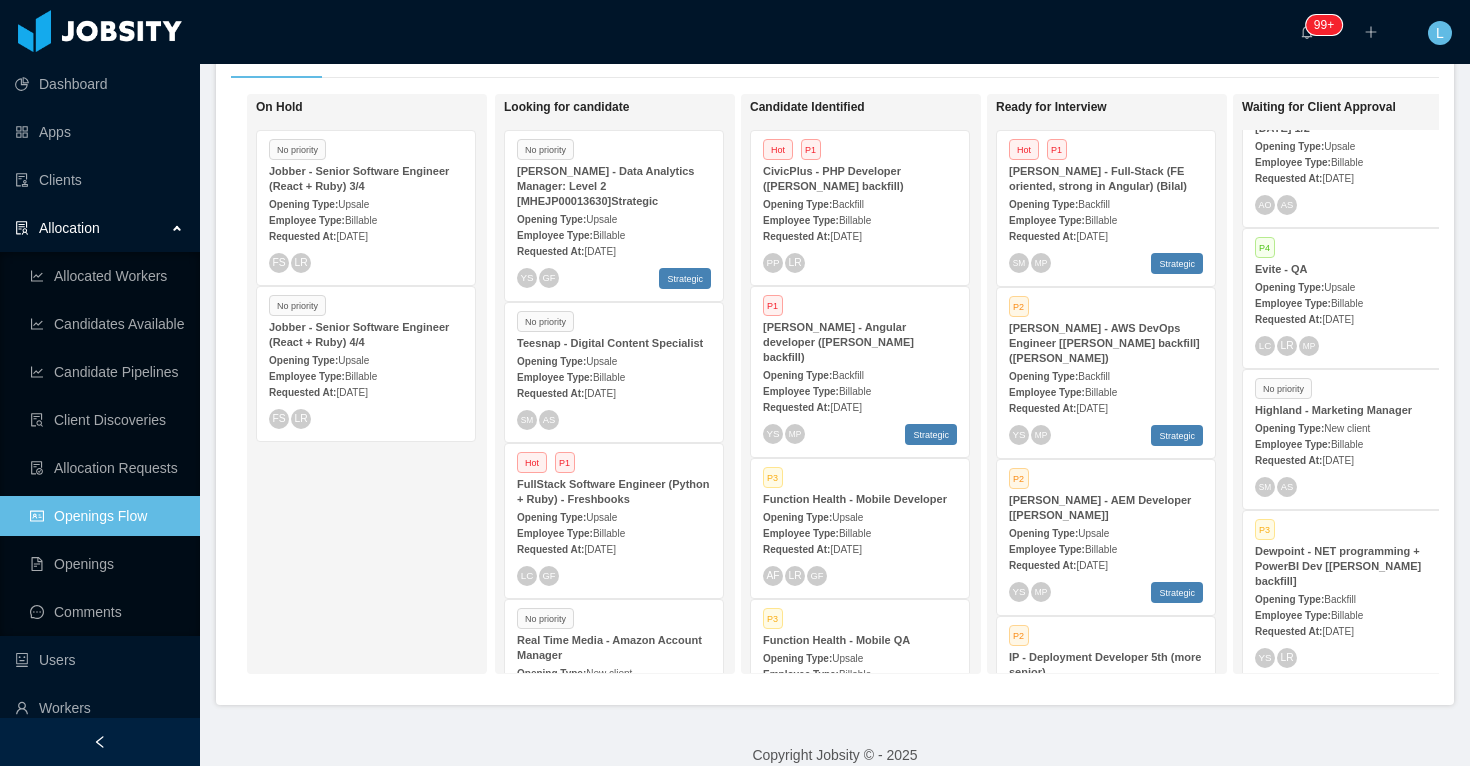 click on "Highland - Marketing Manager" at bounding box center (1333, 410) 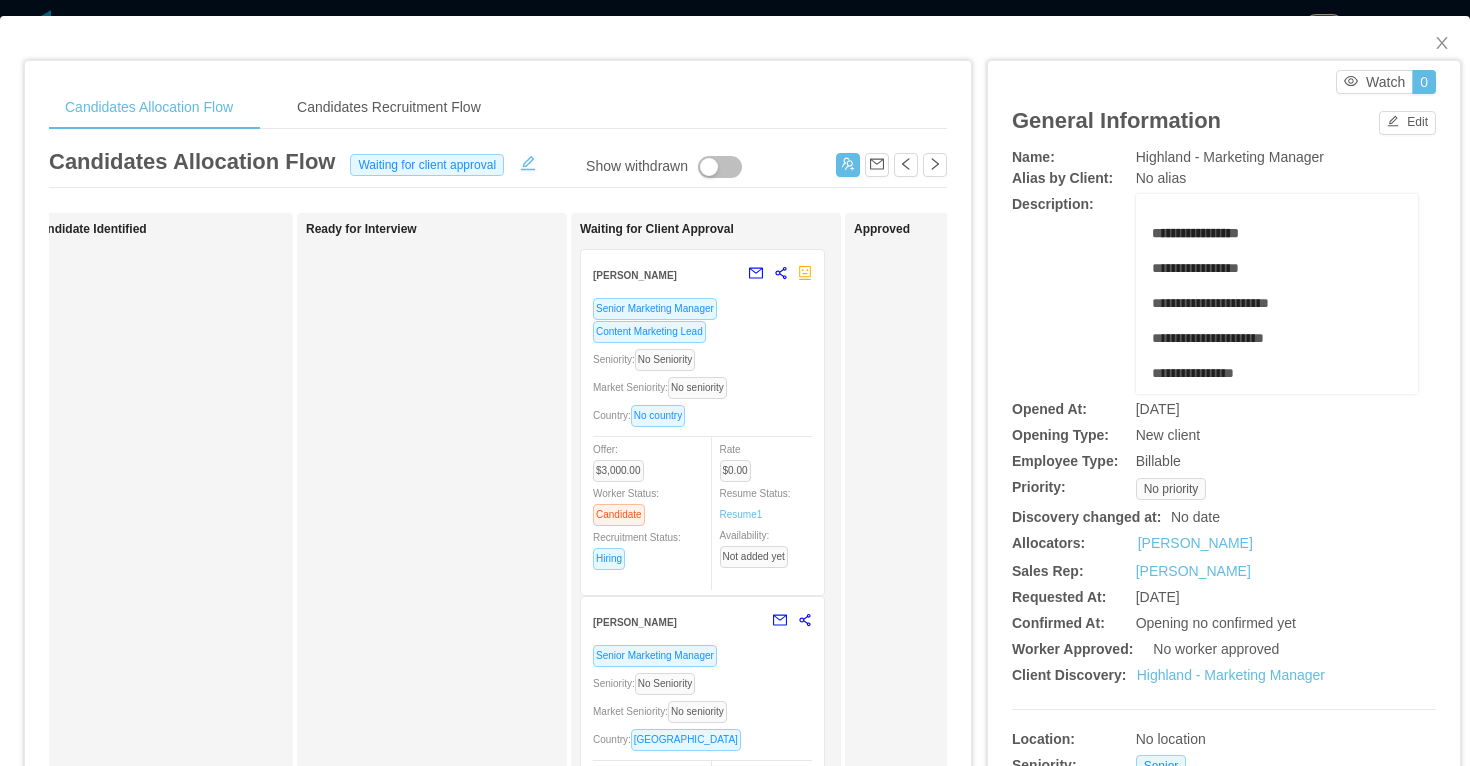 scroll, scrollTop: 0, scrollLeft: 335, axis: horizontal 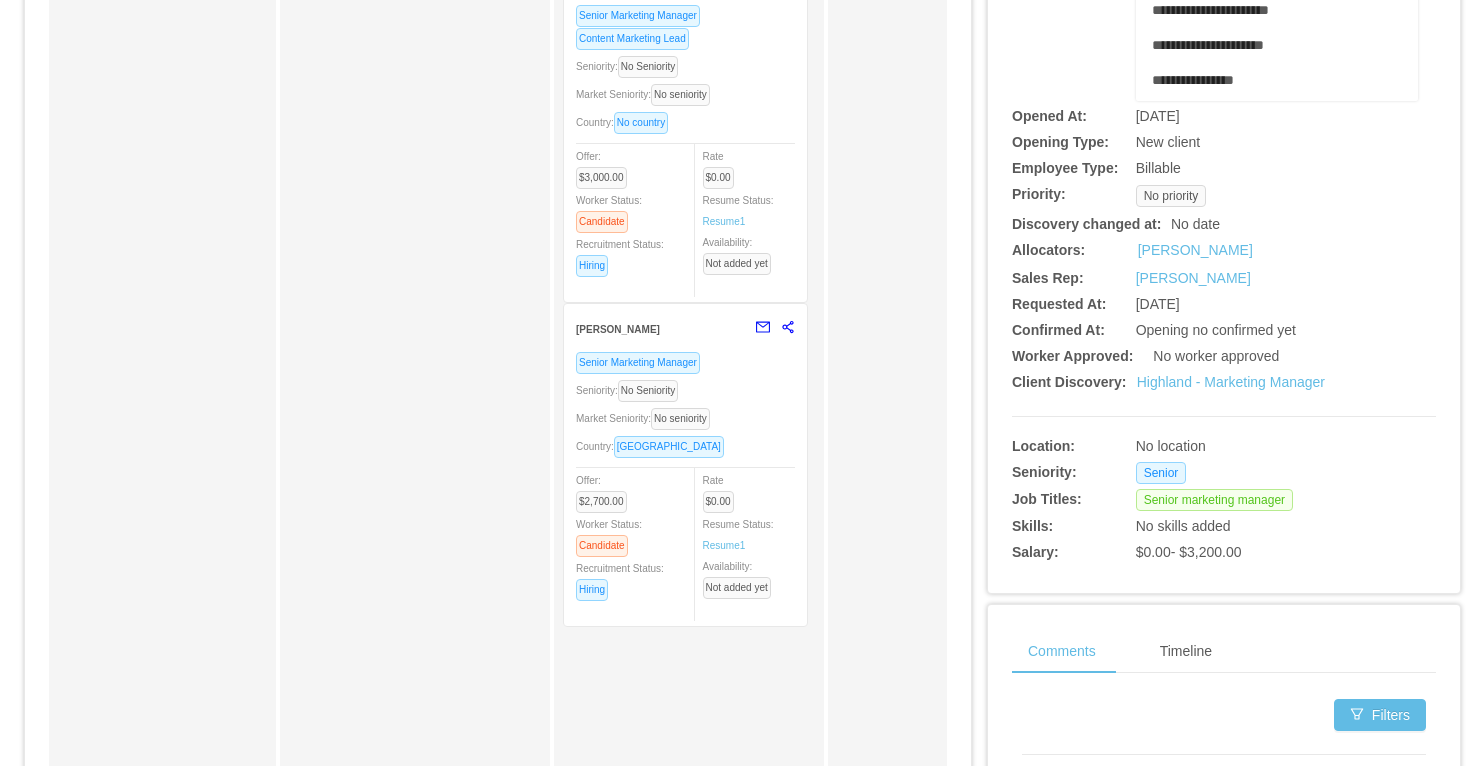 click on "Seniority:   No Seniority" at bounding box center [685, 390] 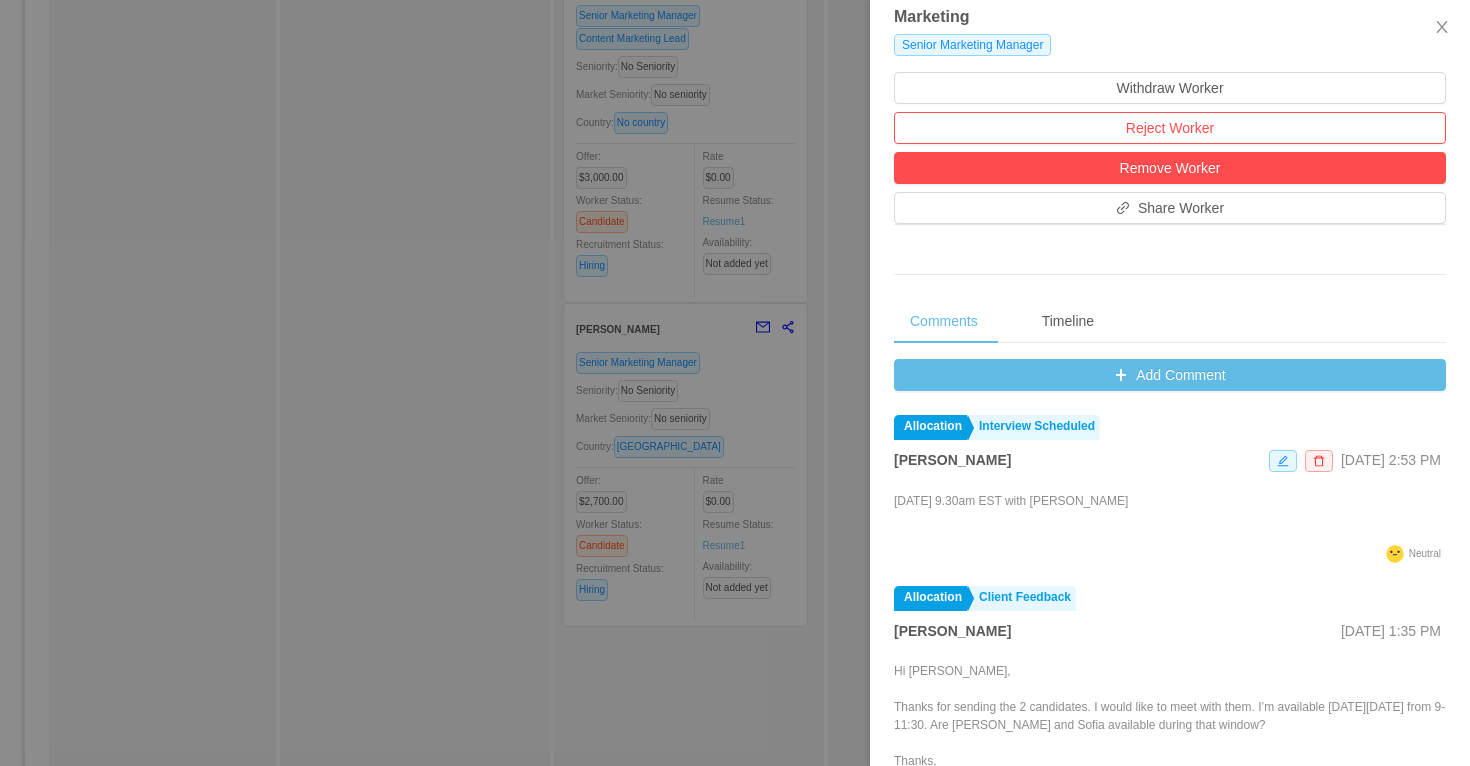 scroll, scrollTop: 537, scrollLeft: 0, axis: vertical 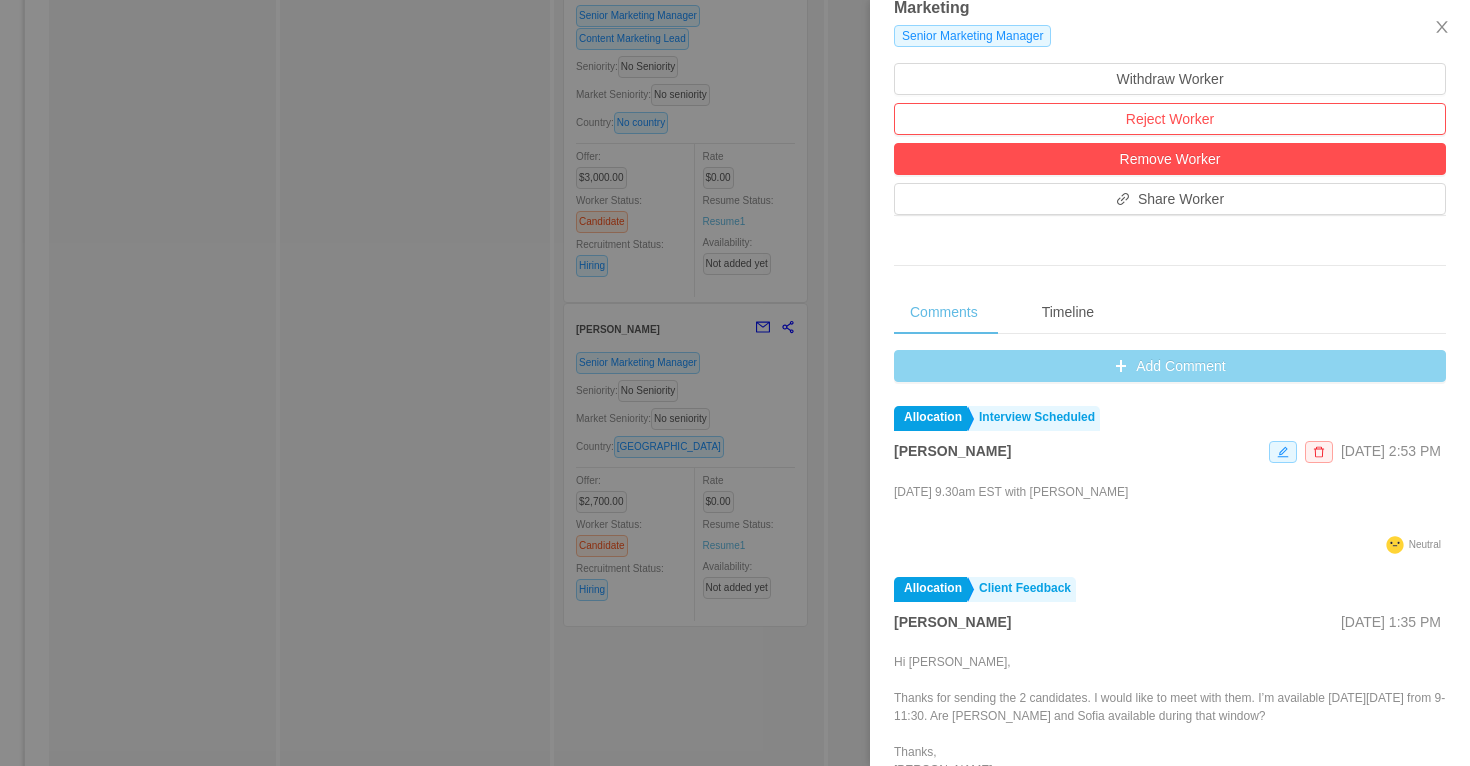 click on "Add Comment" at bounding box center [1170, 366] 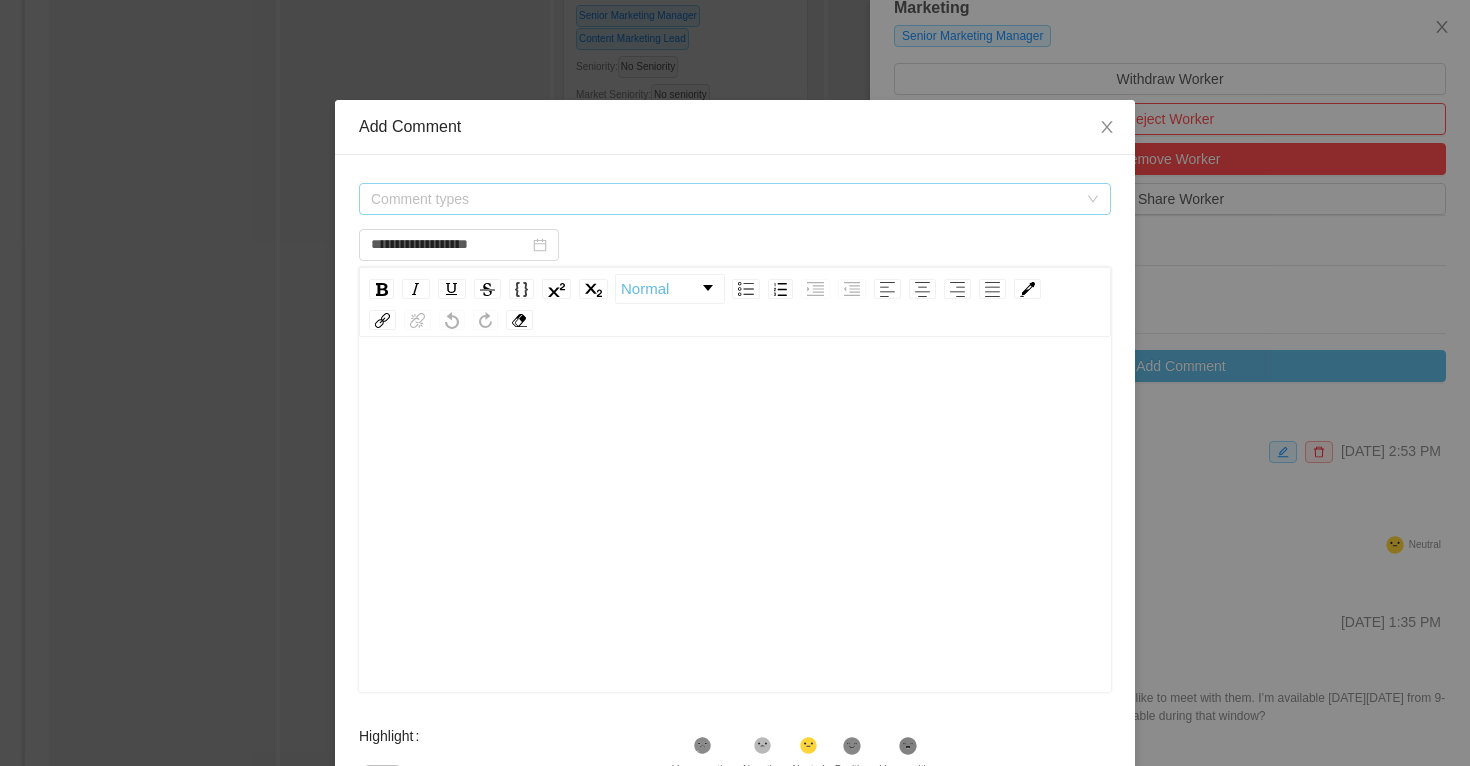 click on "Comment types" at bounding box center [724, 199] 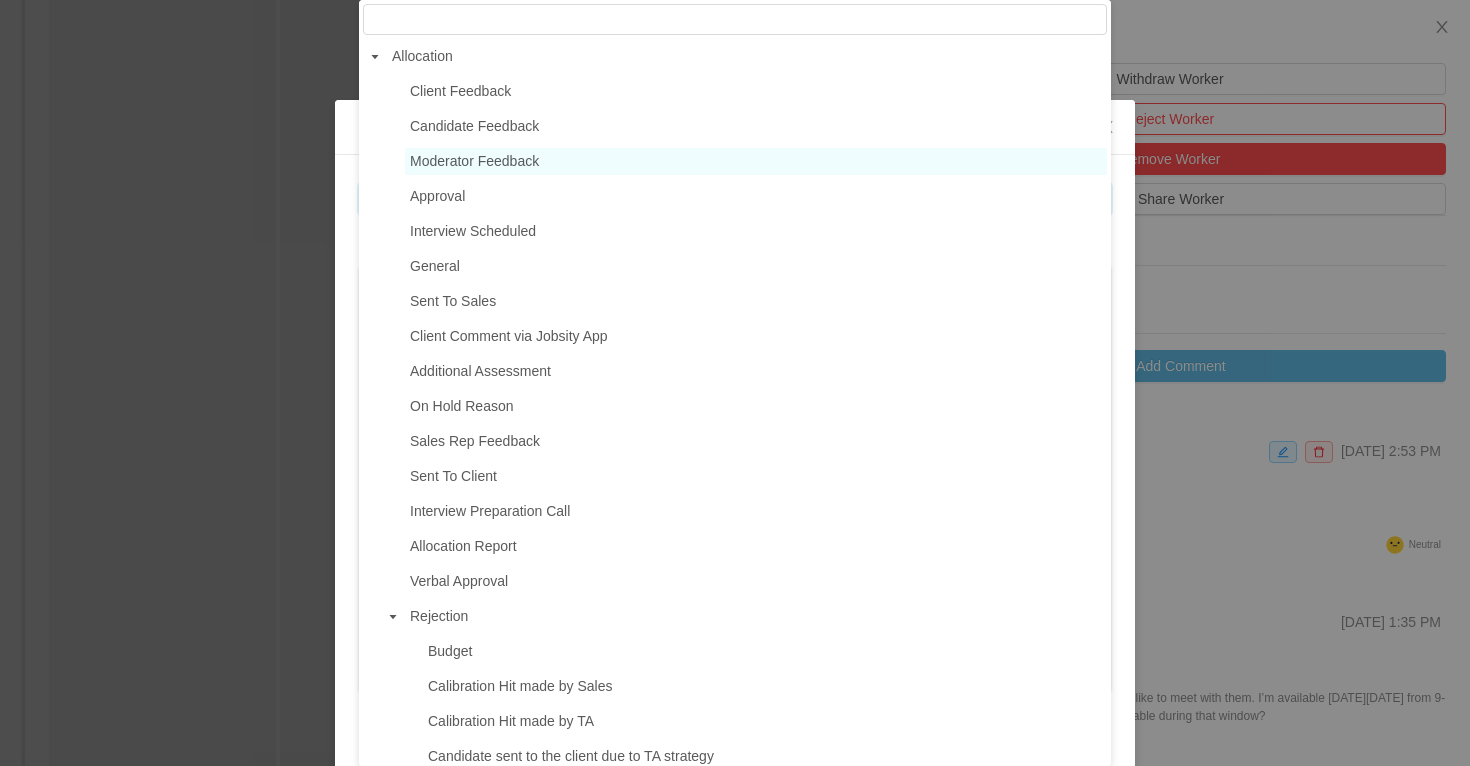 click on "Moderator Feedback" at bounding box center [474, 161] 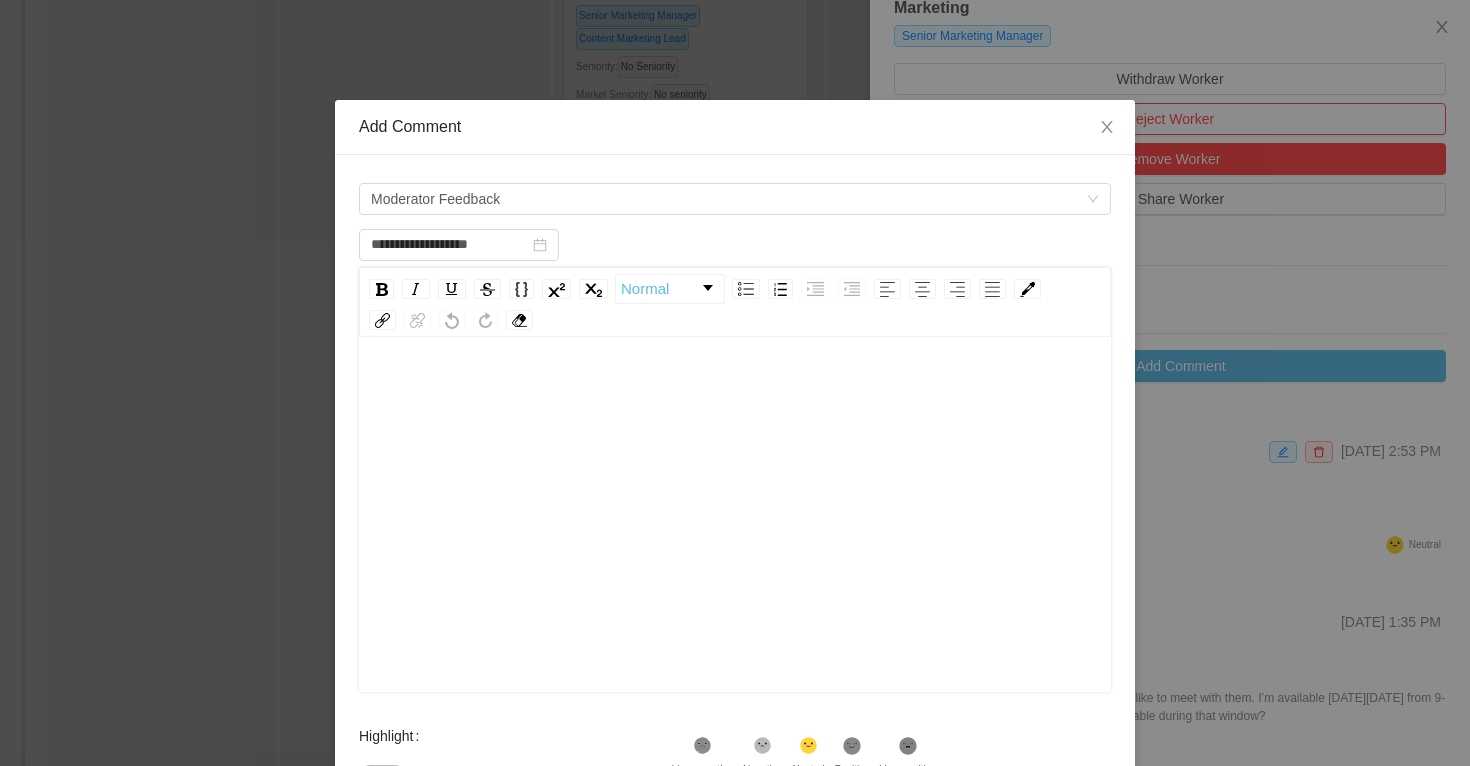 click at bounding box center [735, 391] 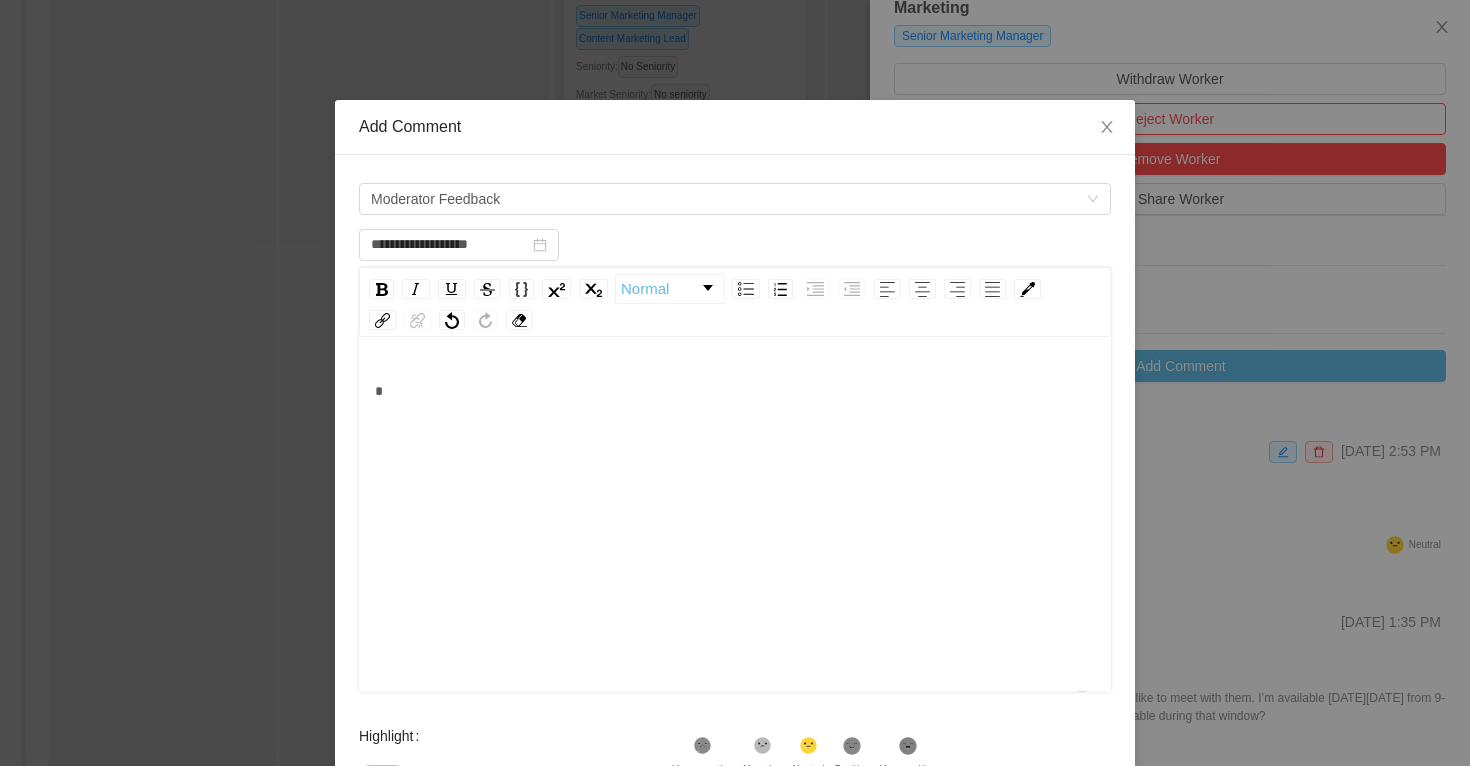 type 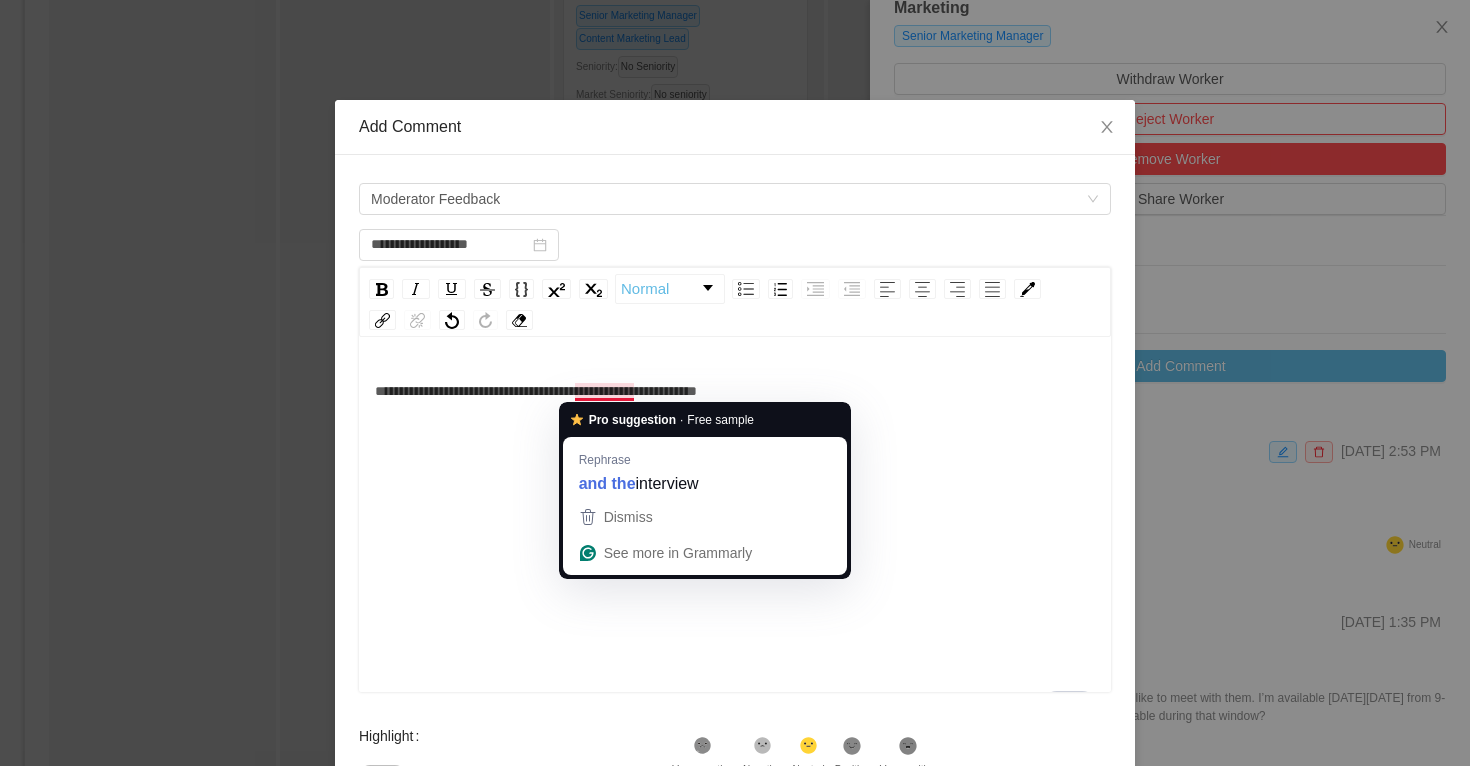 click on "**********" at bounding box center [536, 391] 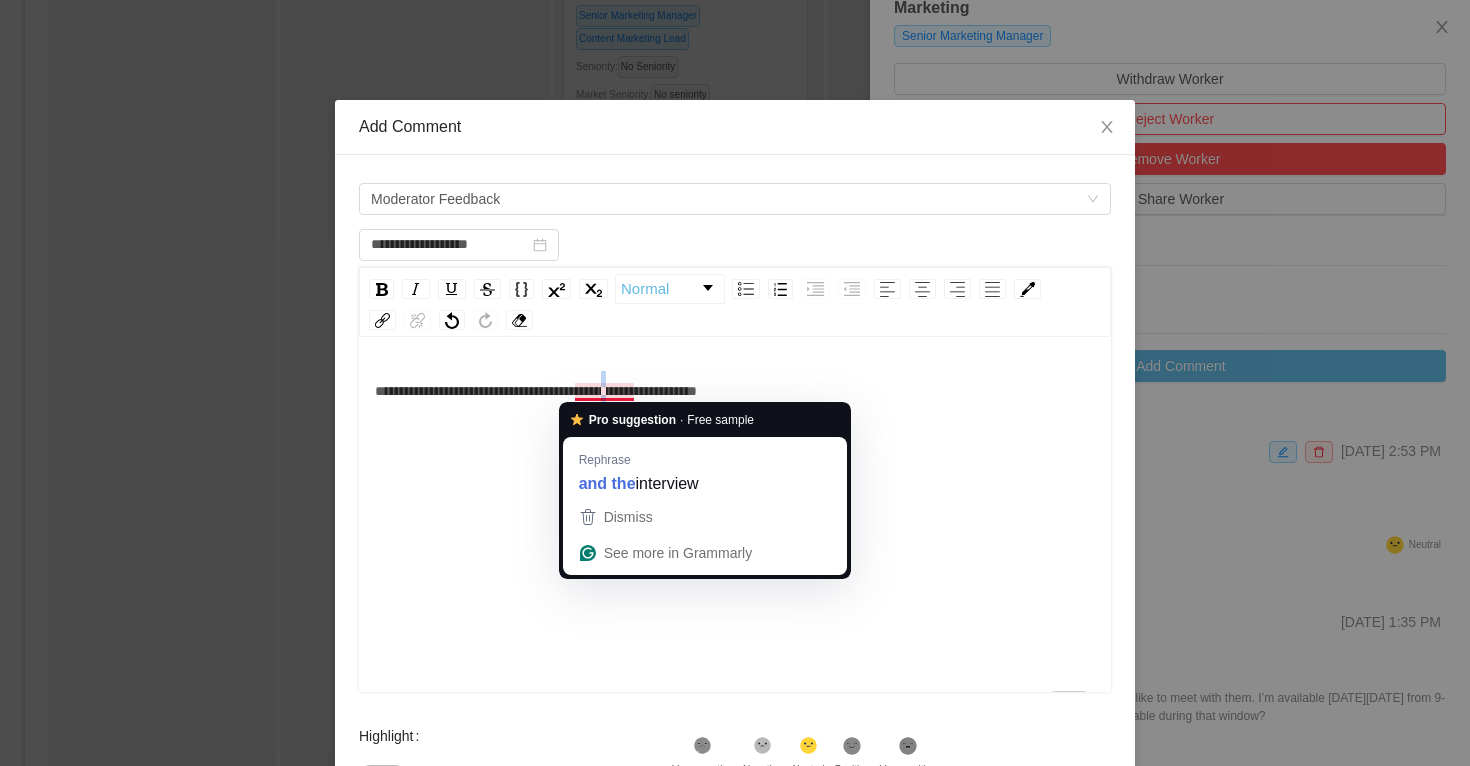 click on "**********" at bounding box center (735, 391) 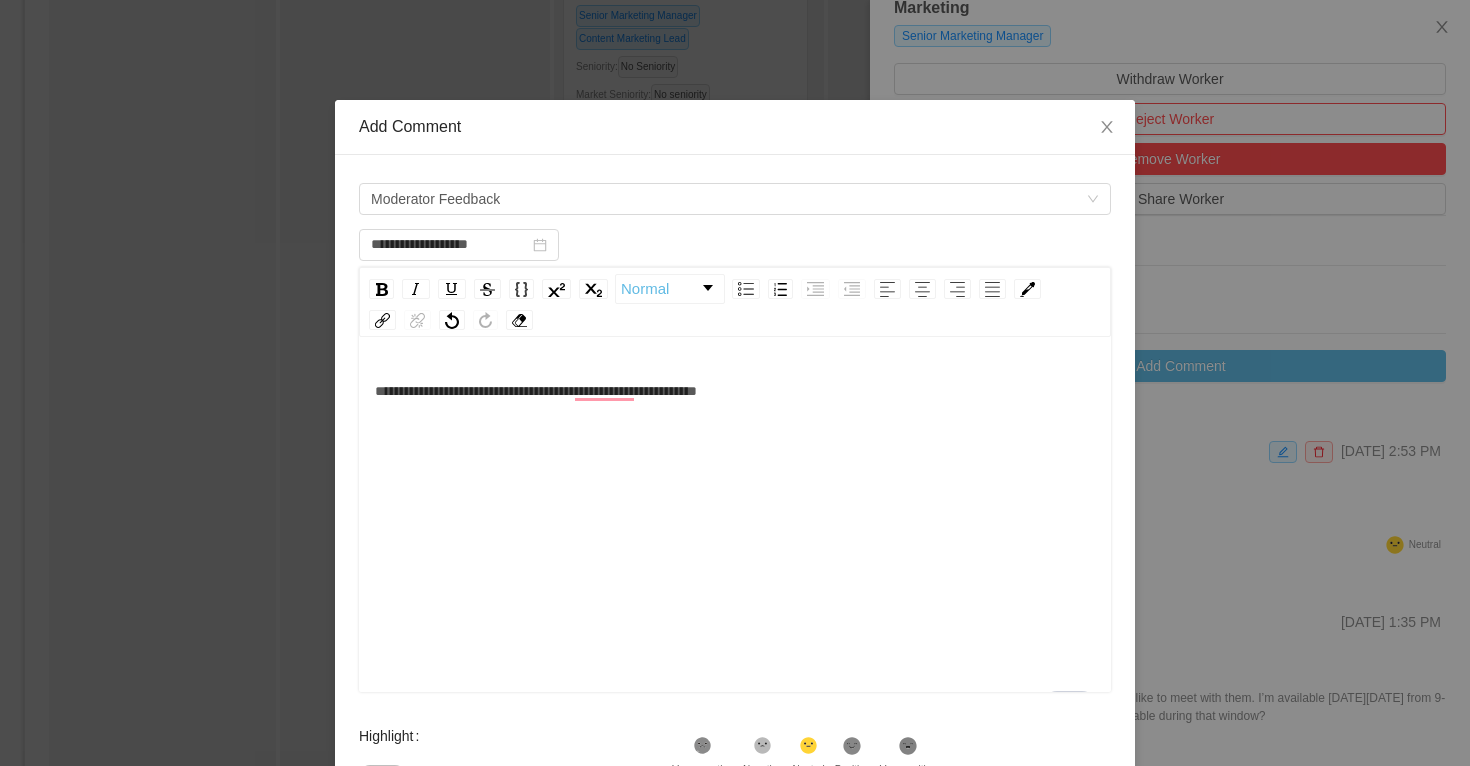 click on "**********" at bounding box center [536, 391] 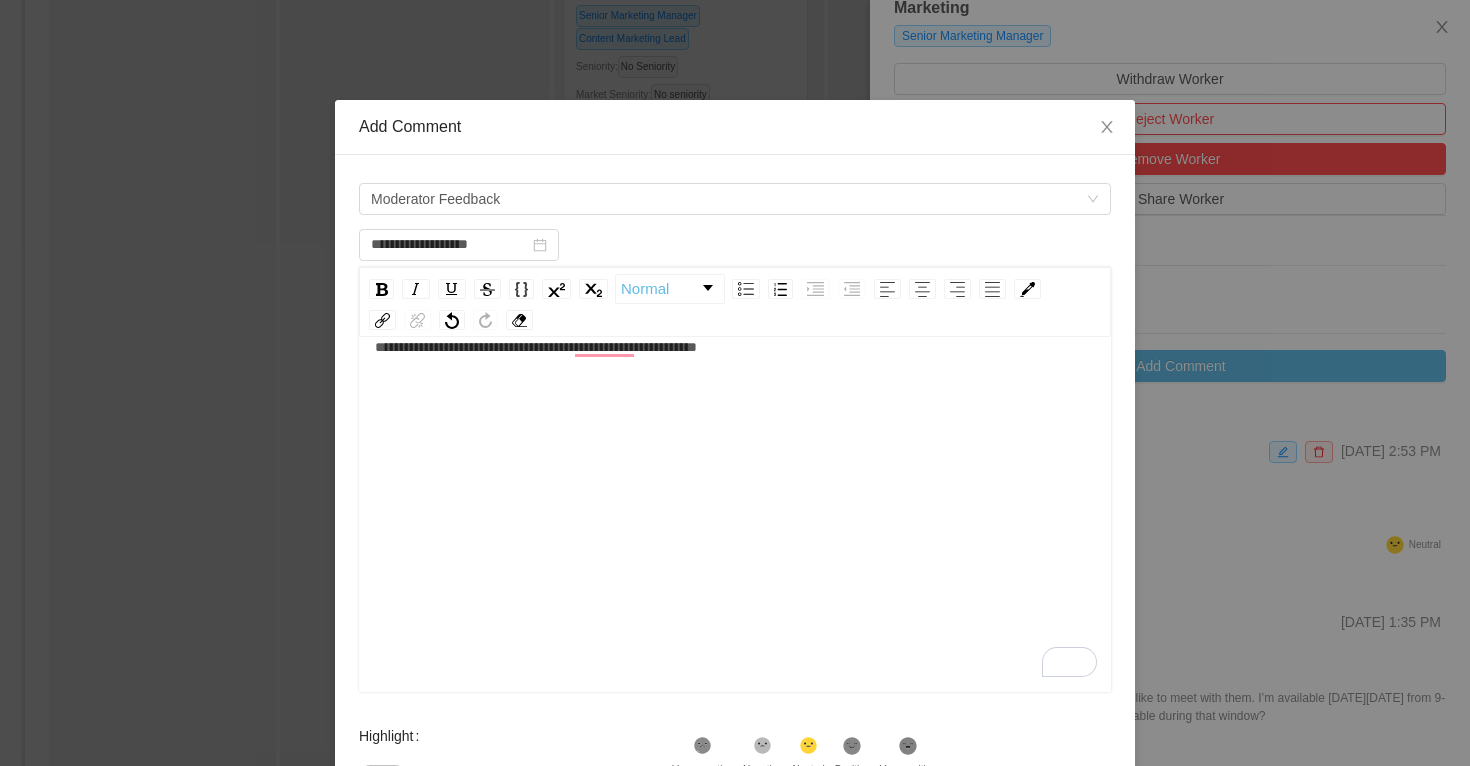 scroll, scrollTop: 155, scrollLeft: 0, axis: vertical 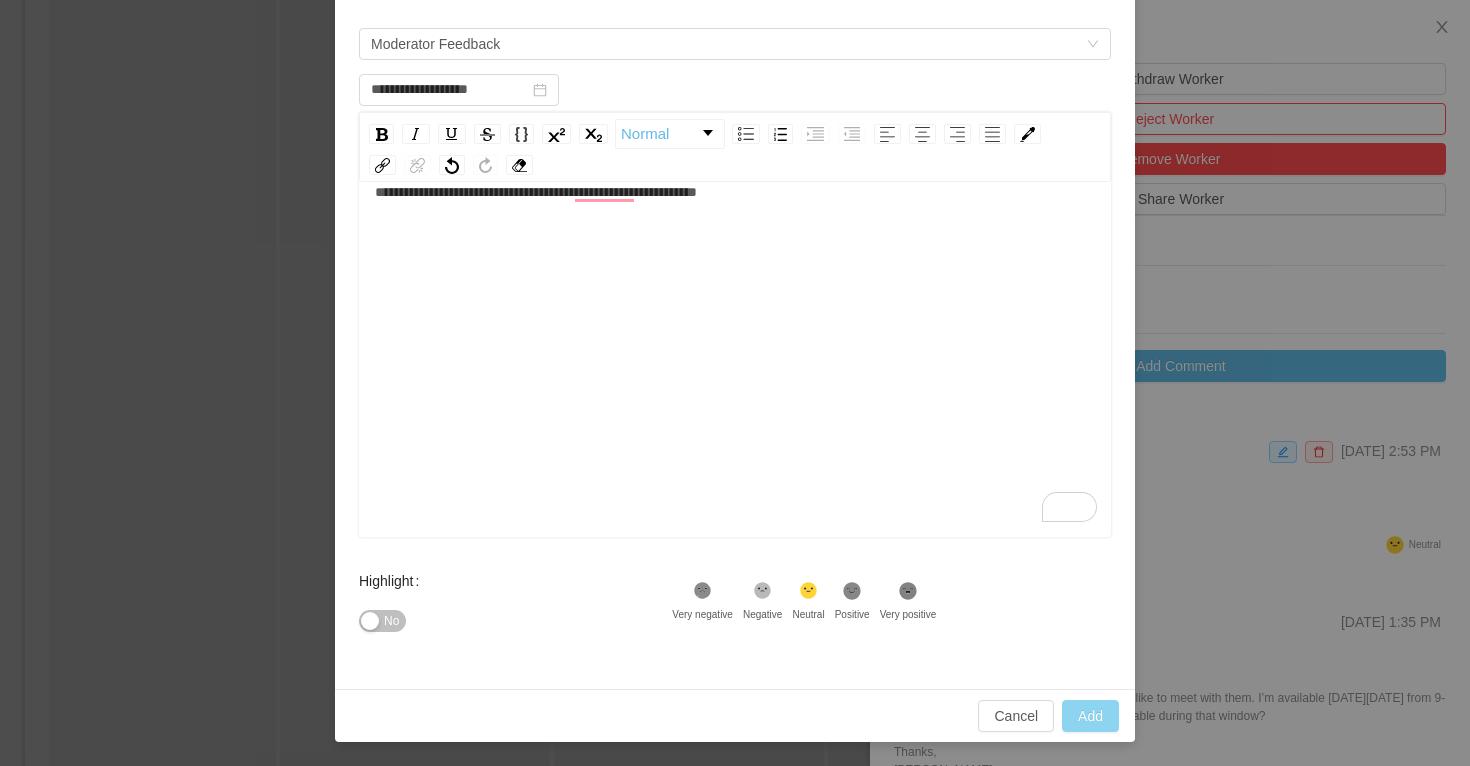 type on "**********" 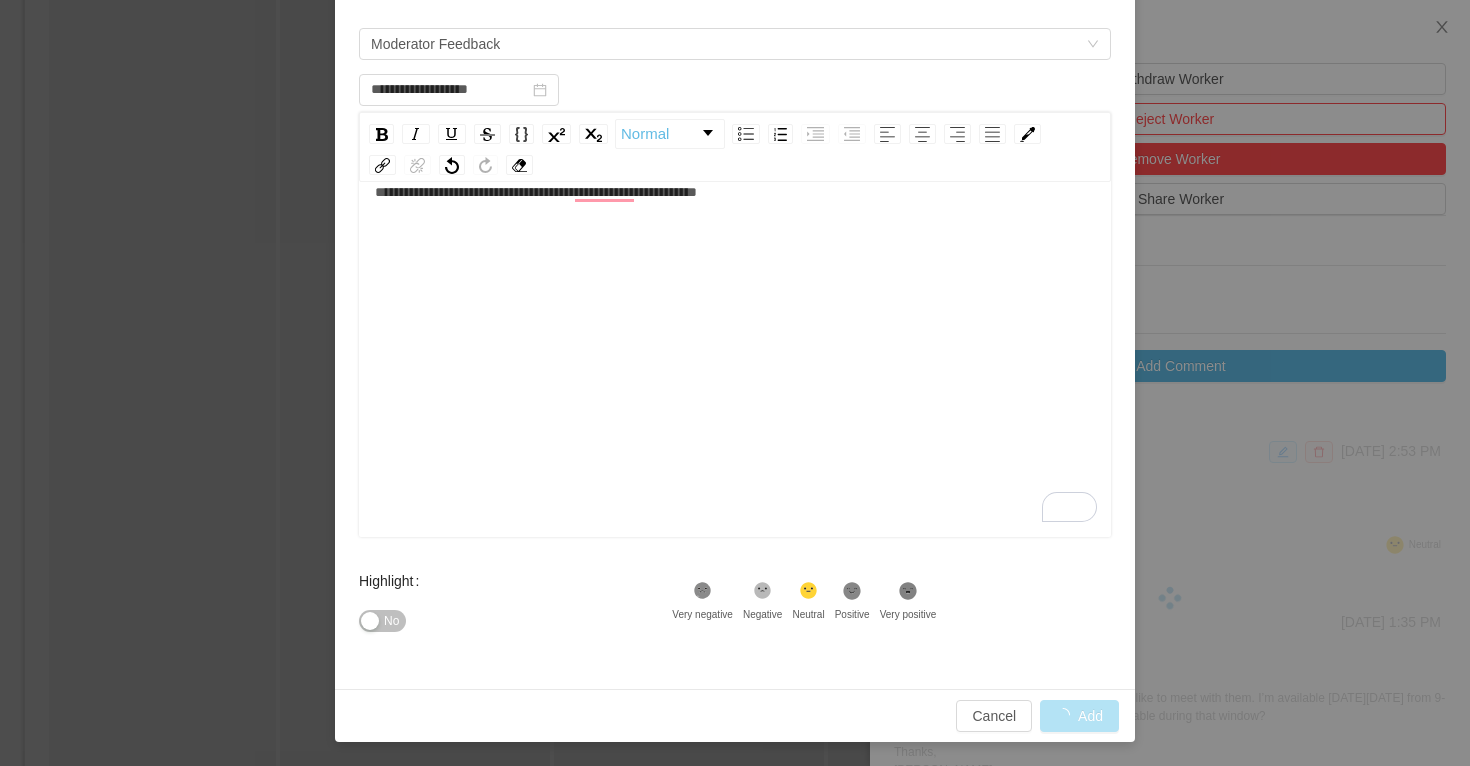 scroll, scrollTop: 1, scrollLeft: 0, axis: vertical 